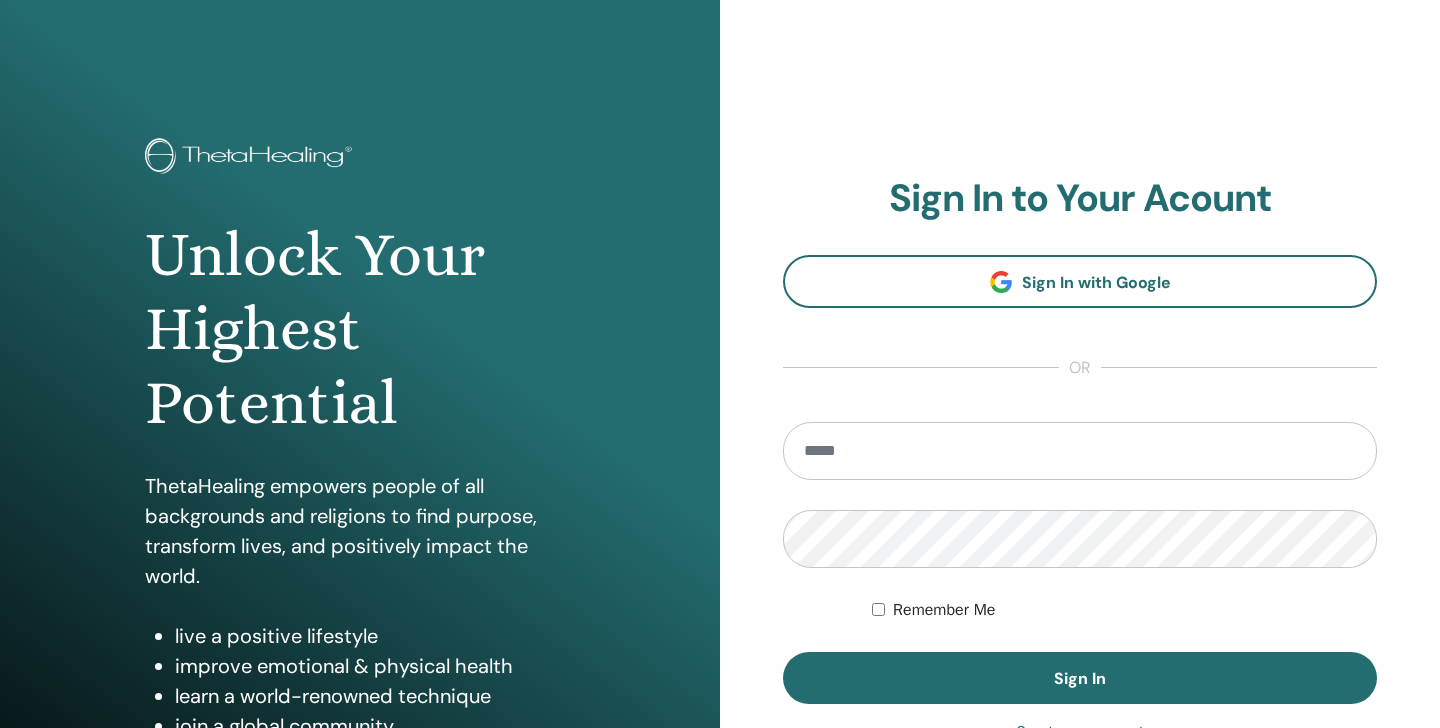 scroll, scrollTop: 0, scrollLeft: 0, axis: both 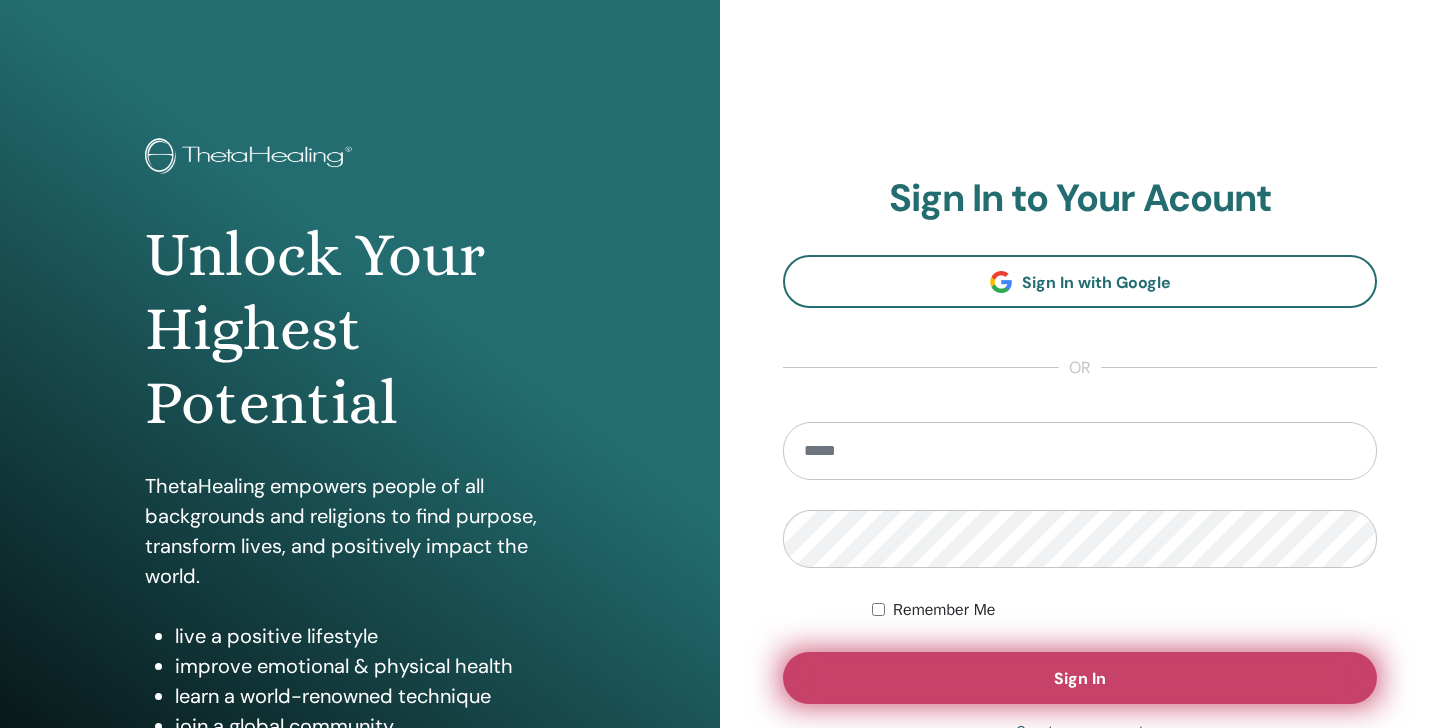 type on "**********" 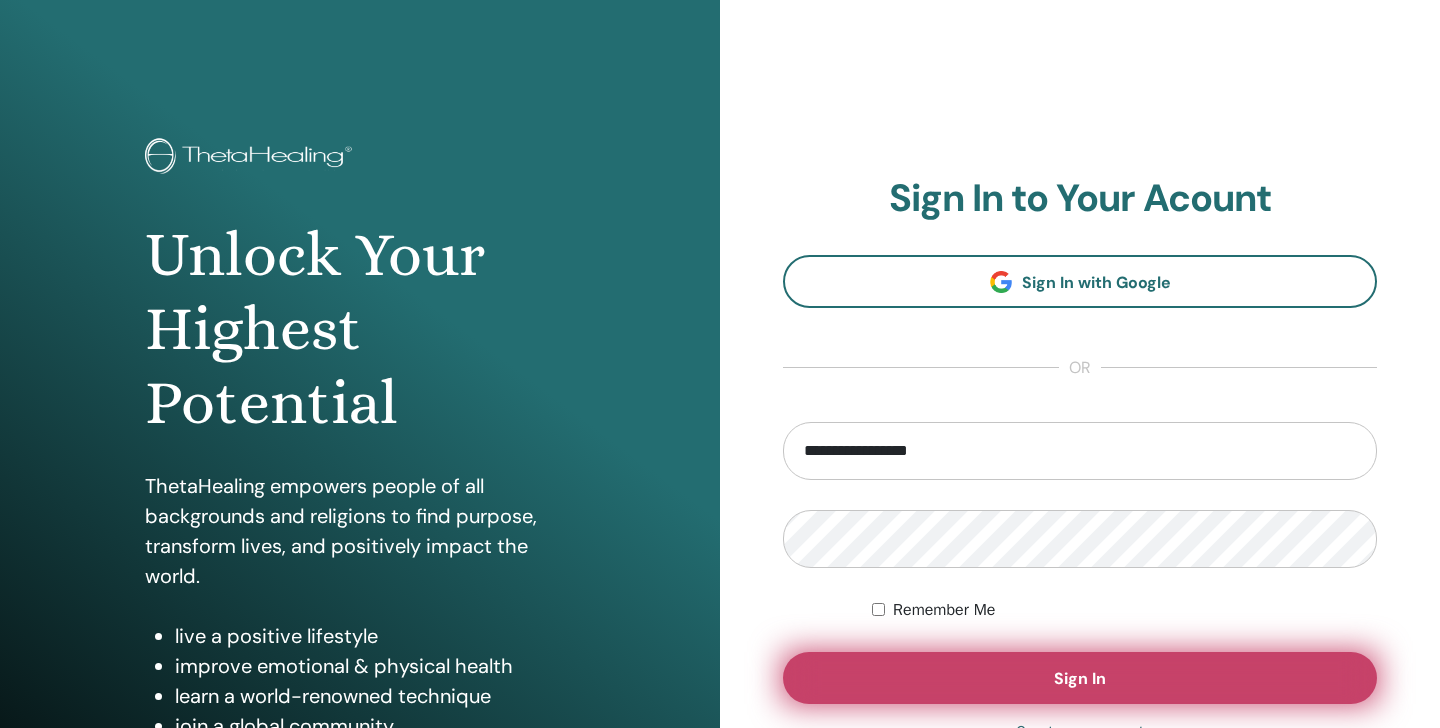 click on "Sign In" at bounding box center [1080, 678] 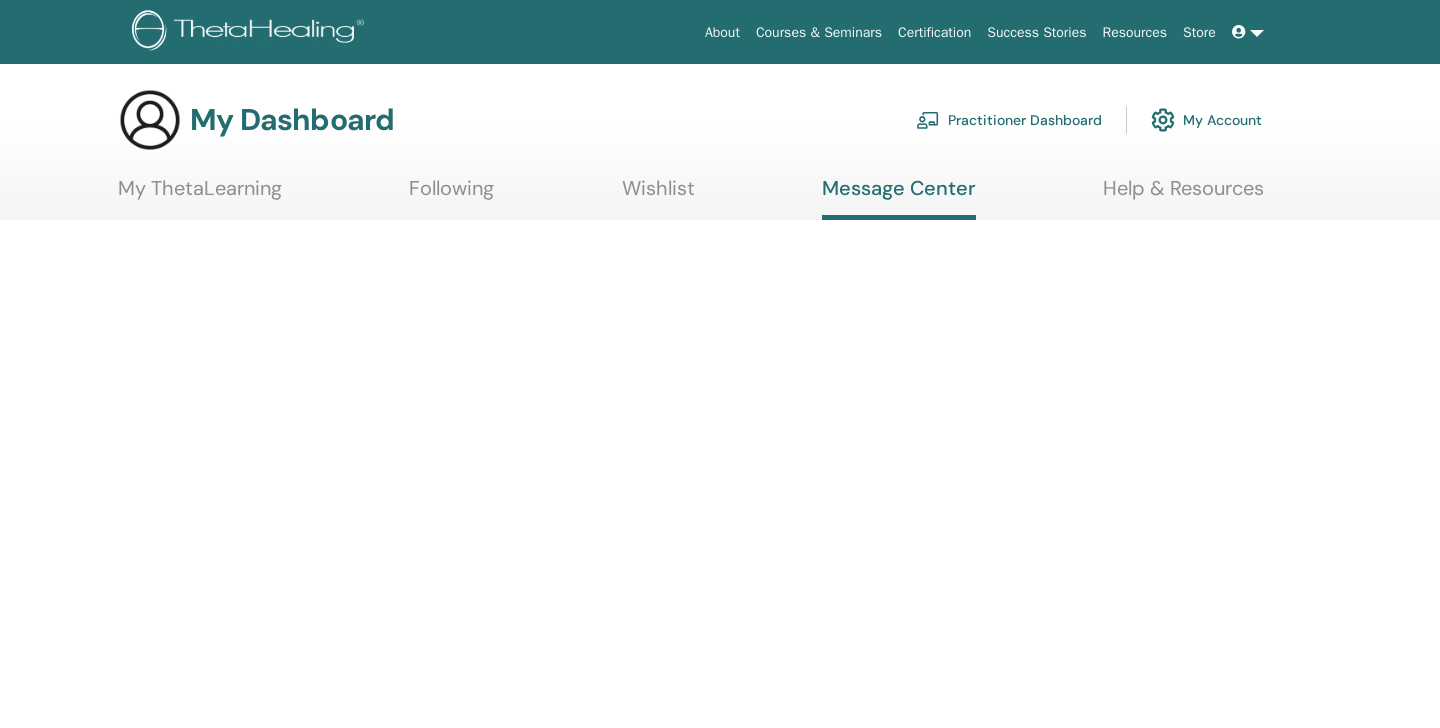 scroll, scrollTop: 0, scrollLeft: 0, axis: both 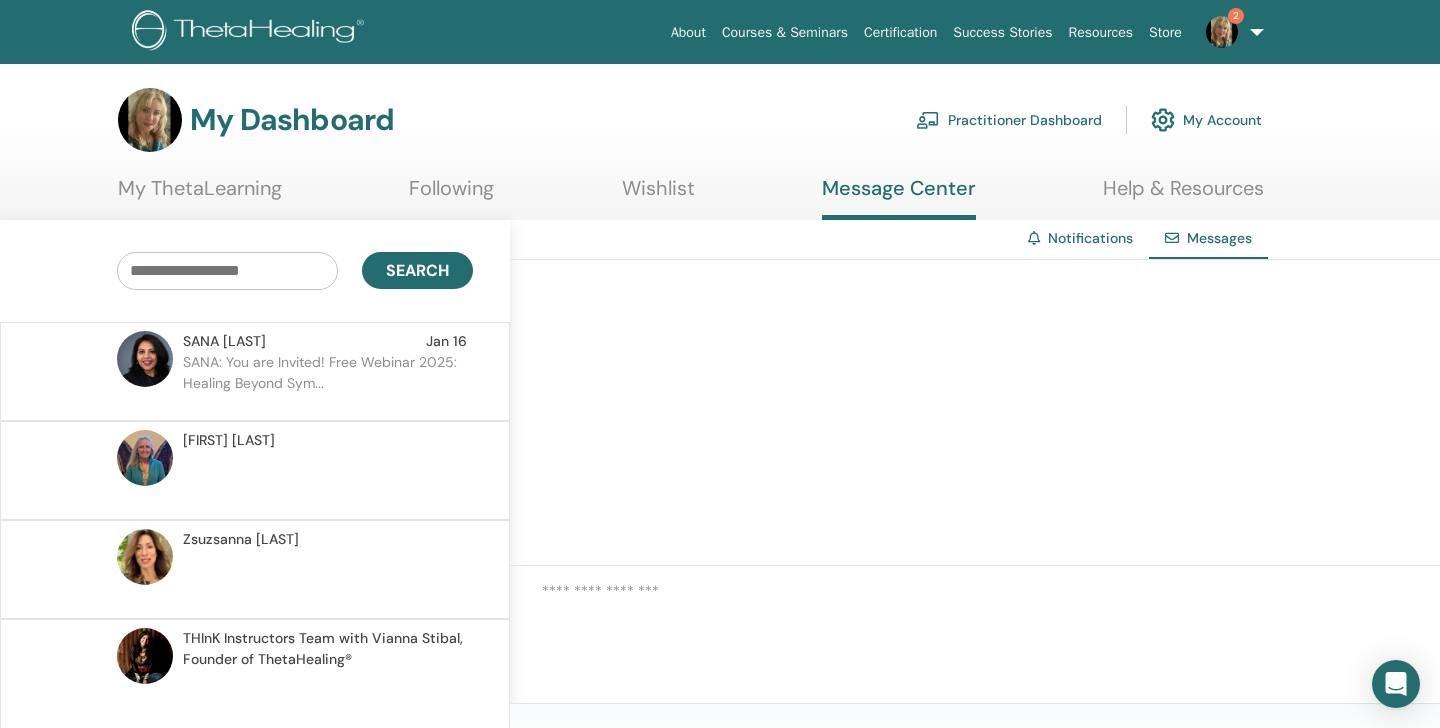 click on "2" at bounding box center [1231, 32] 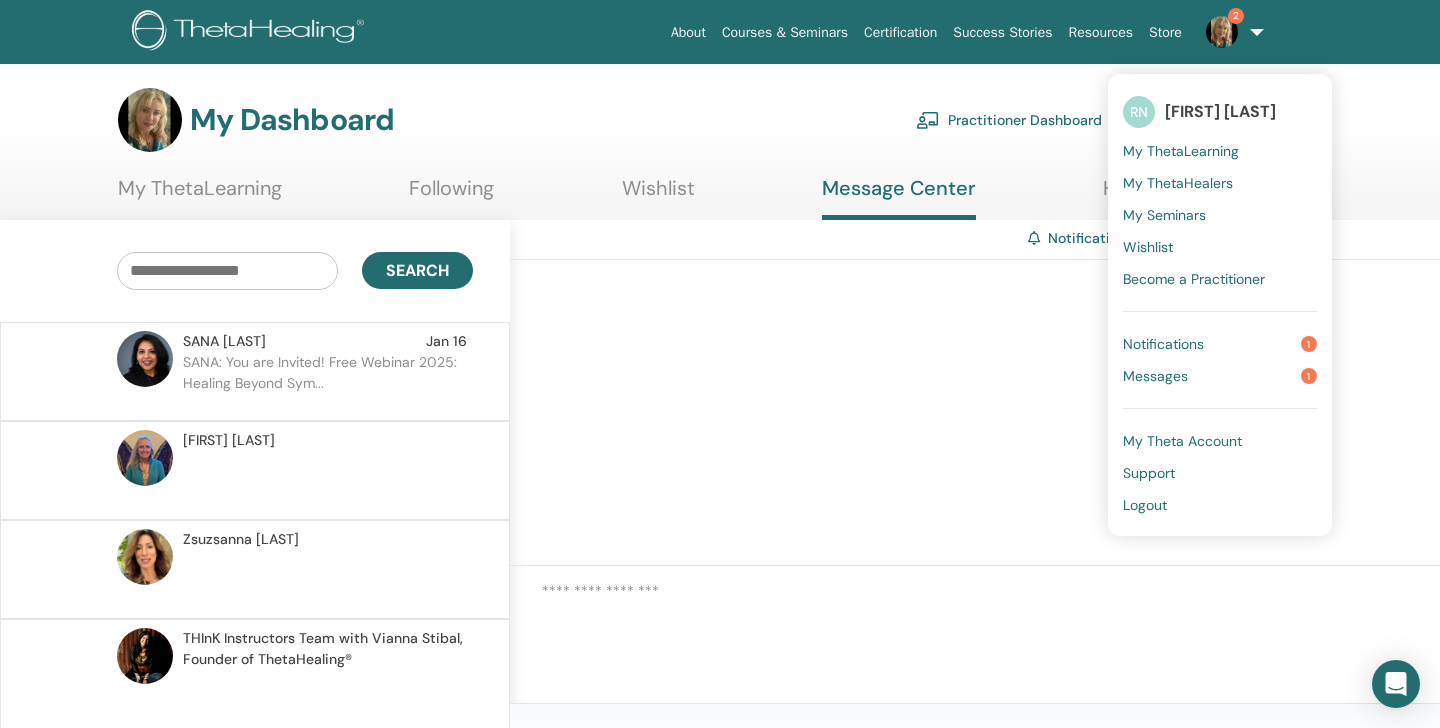 click on "Notifications" at bounding box center (1163, 344) 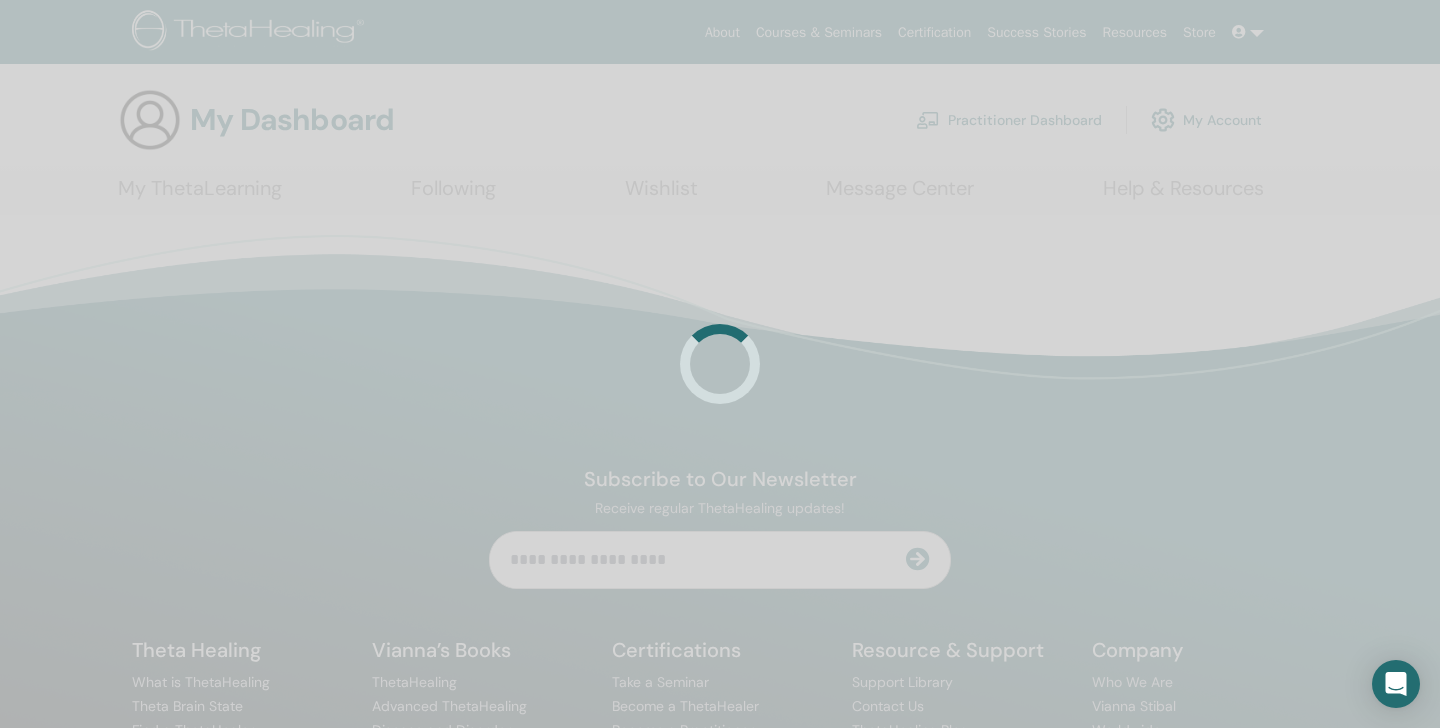 scroll, scrollTop: 0, scrollLeft: 0, axis: both 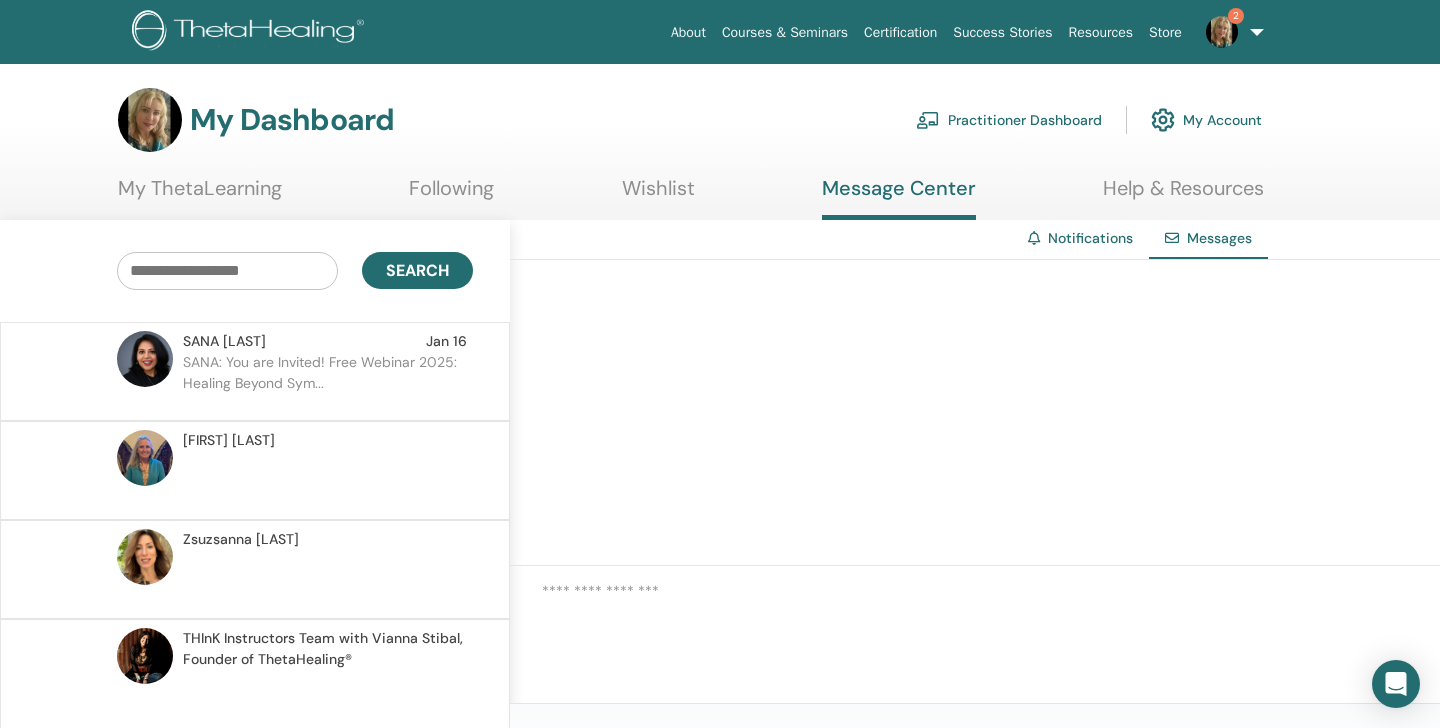 click on "Courses & Seminars" at bounding box center [785, 32] 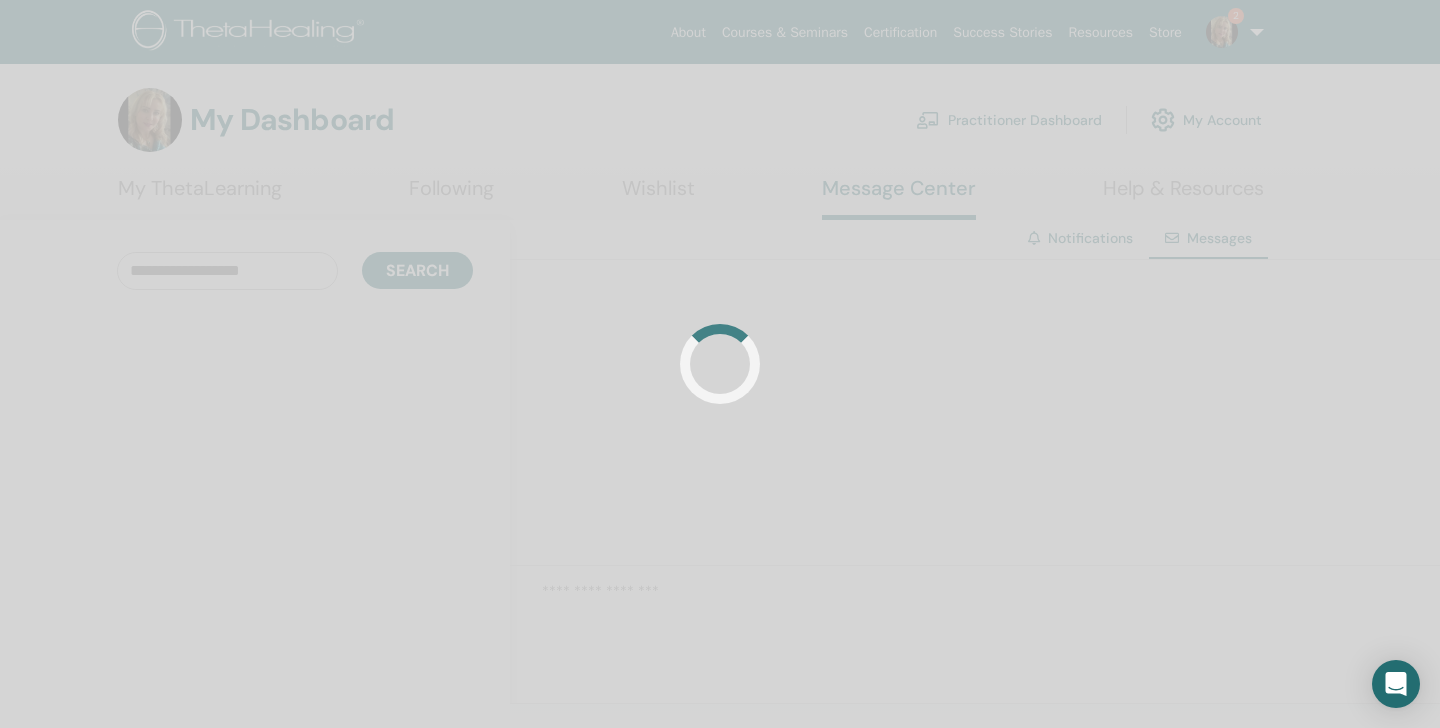 scroll, scrollTop: 0, scrollLeft: 0, axis: both 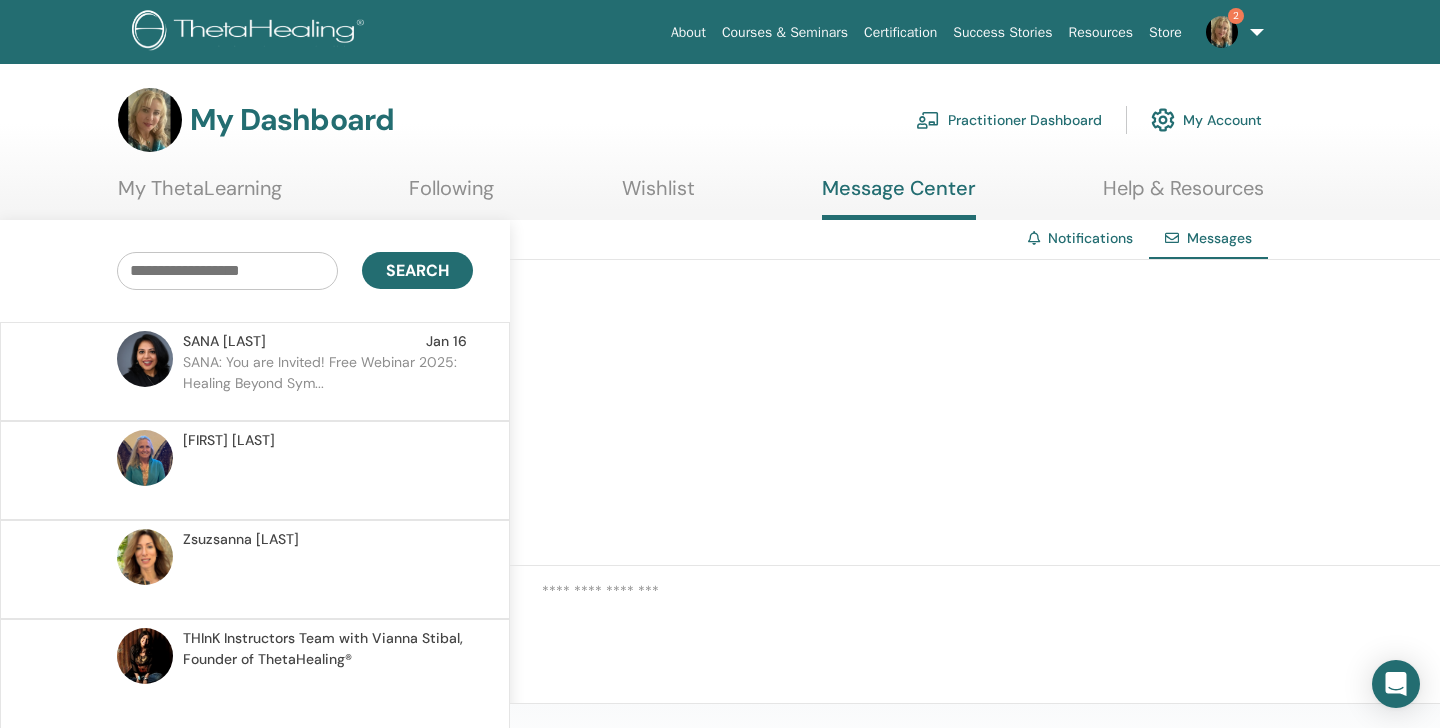click on "Certification" at bounding box center (900, 32) 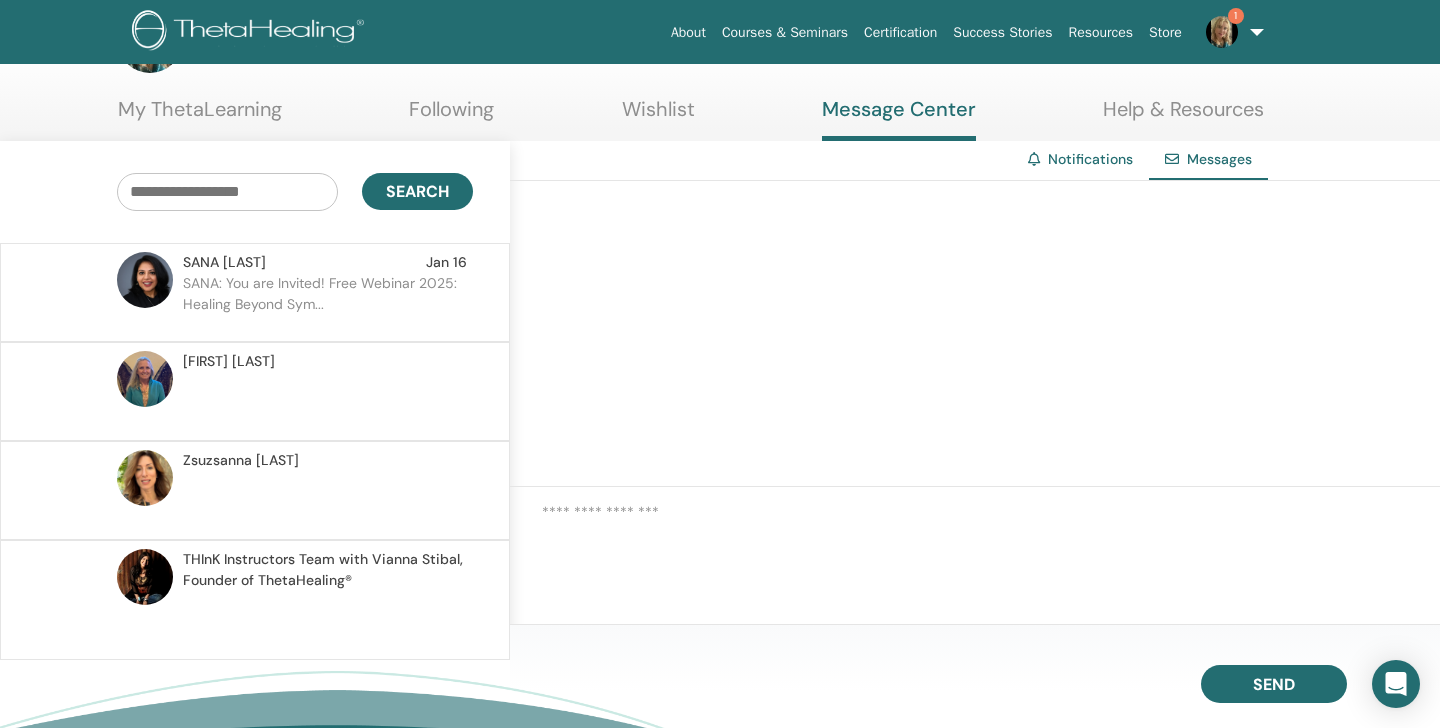scroll, scrollTop: 49, scrollLeft: 0, axis: vertical 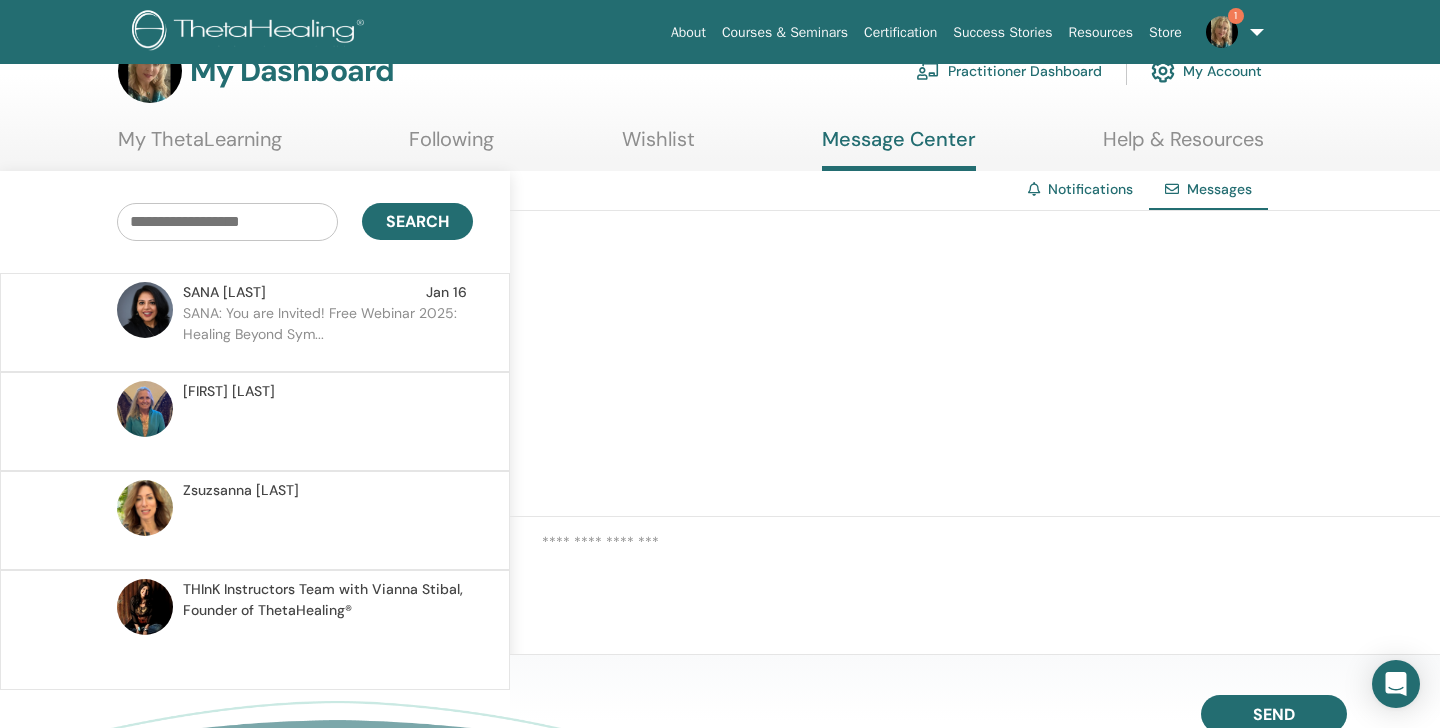 click on "1" at bounding box center [1236, 16] 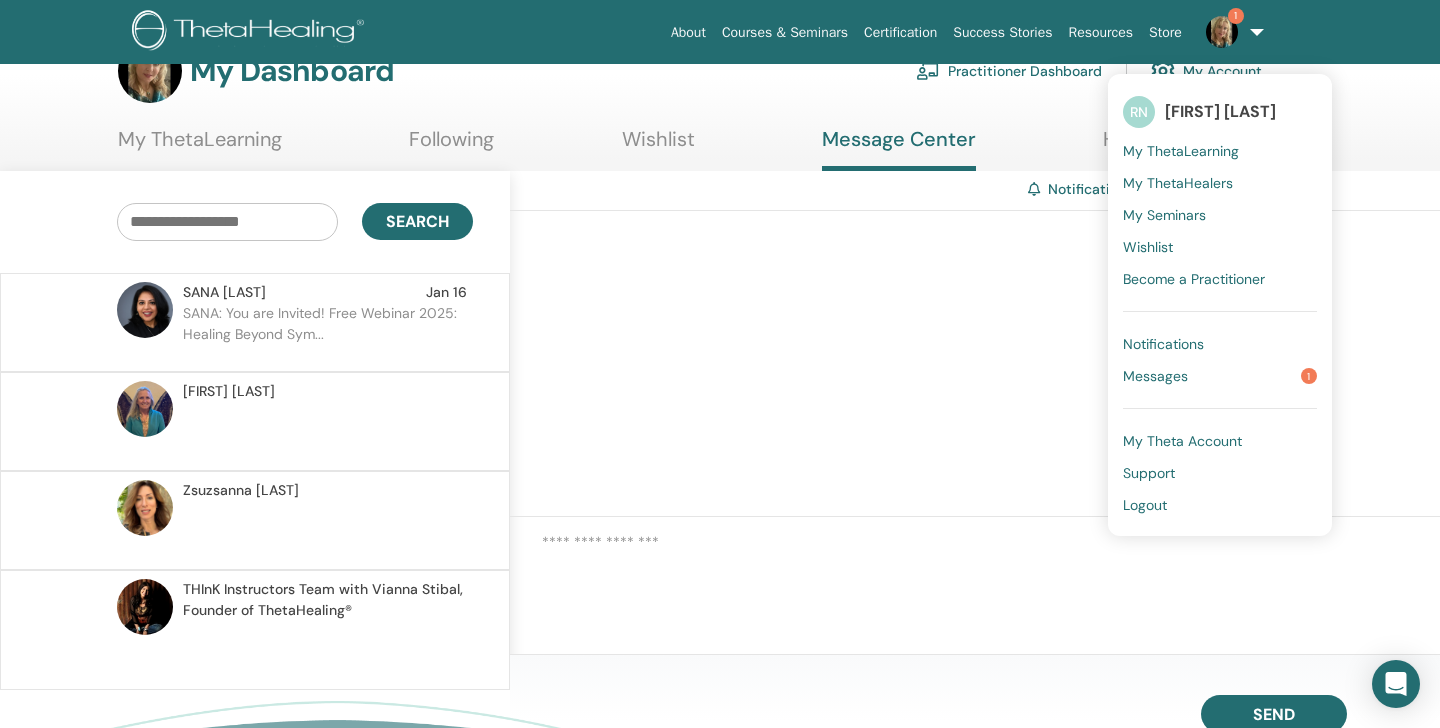 click on "Messages" at bounding box center [1155, 376] 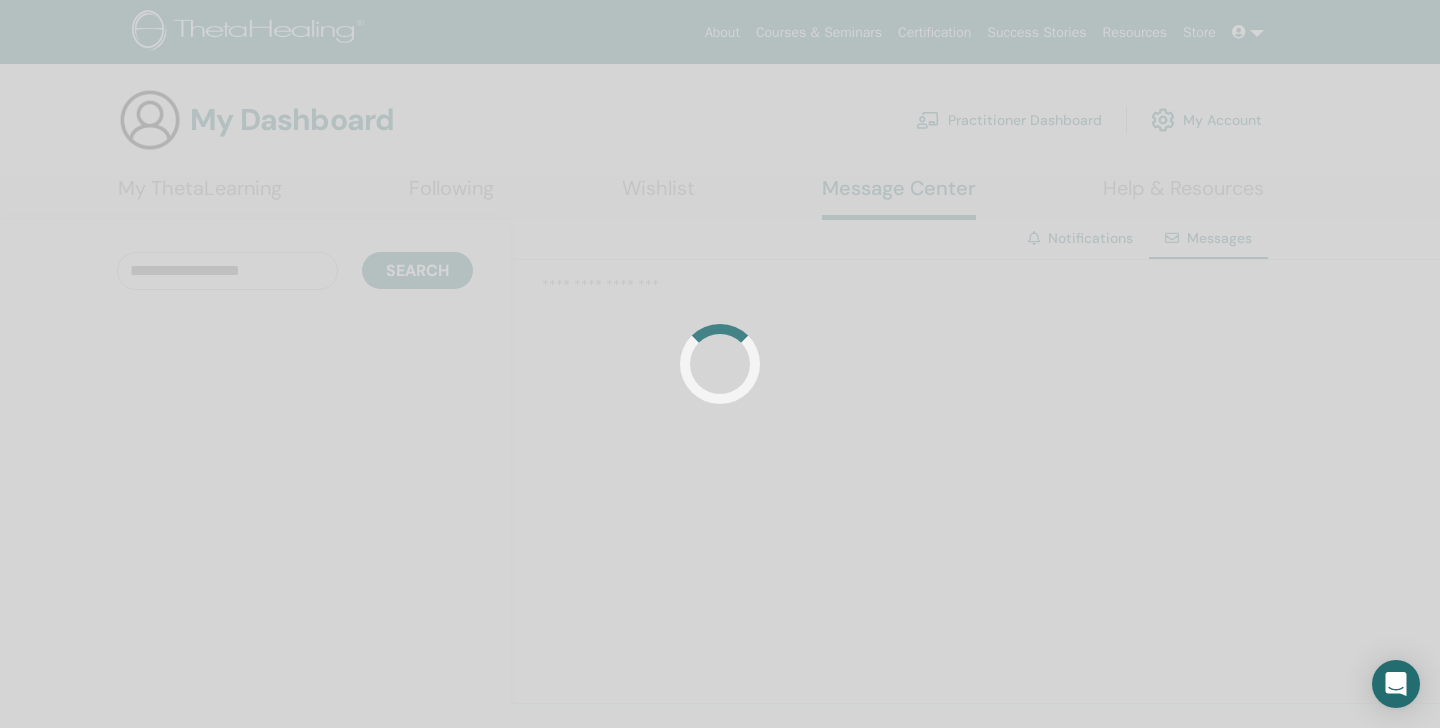 scroll, scrollTop: 0, scrollLeft: 0, axis: both 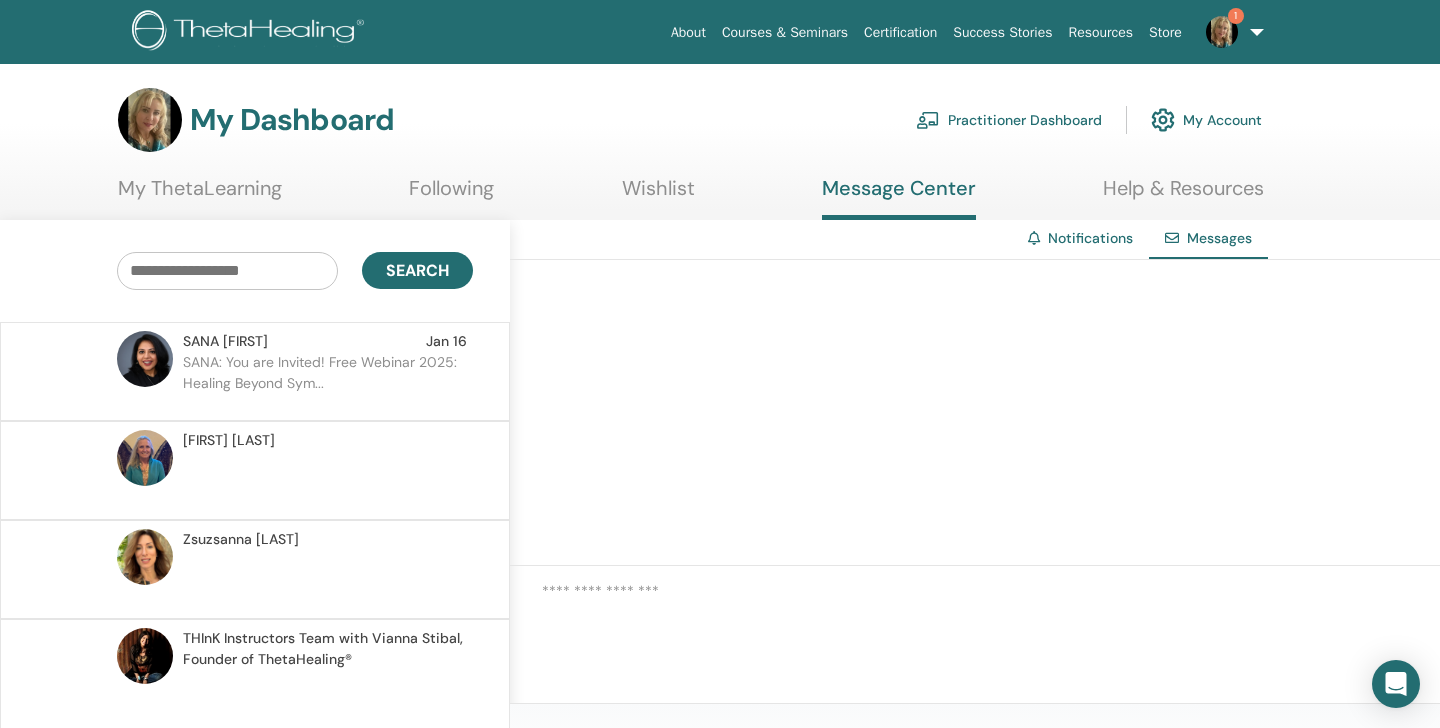 click on "SANA: You are Invited! Free Webinar 2025: Healing Beyond Sym..." at bounding box center [328, 382] 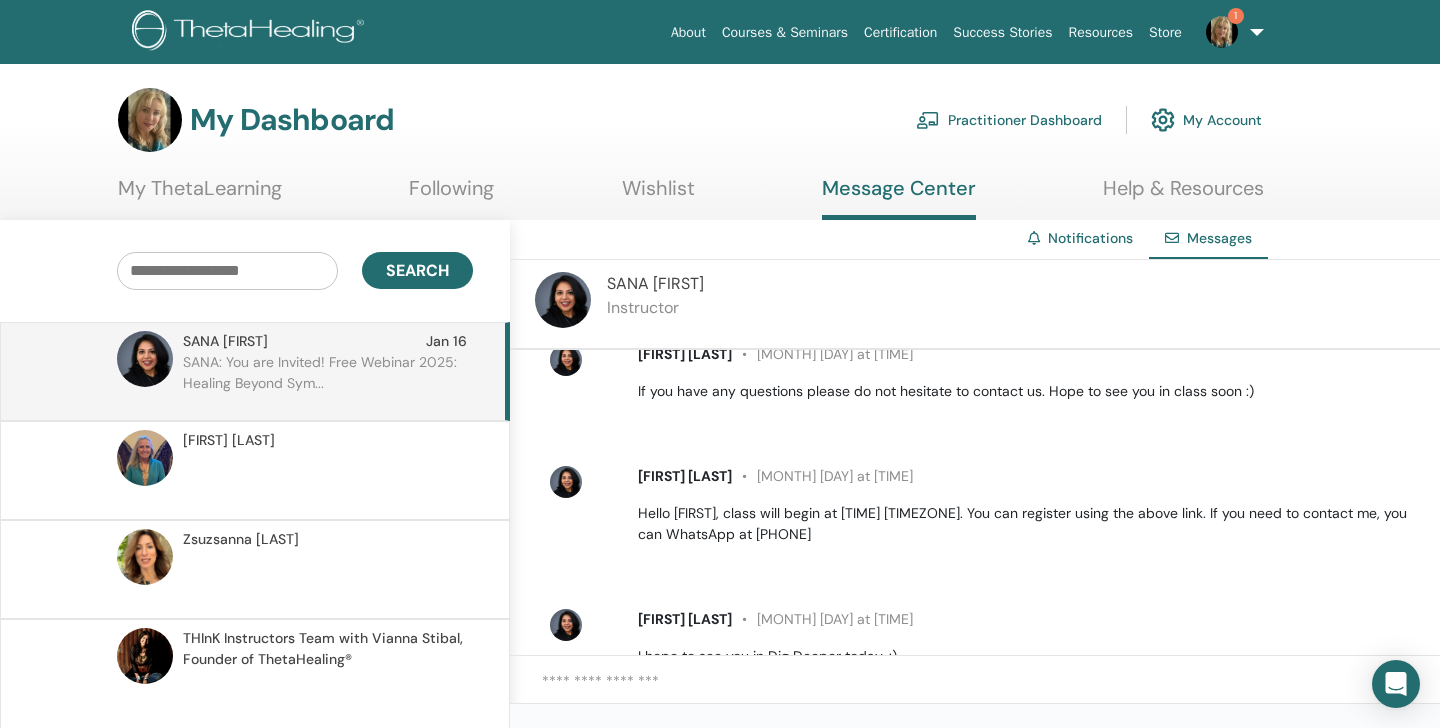 scroll, scrollTop: 0, scrollLeft: 0, axis: both 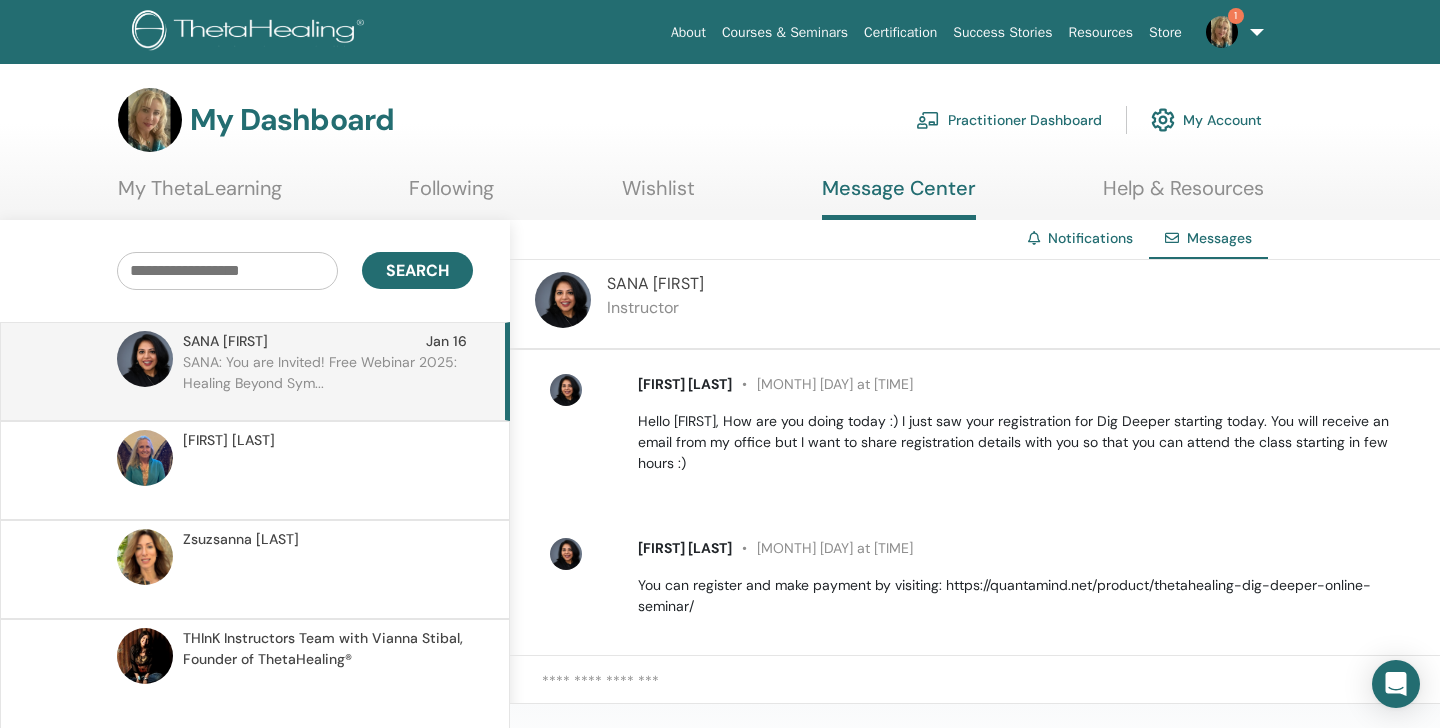 click on "Notifications" at bounding box center (1090, 238) 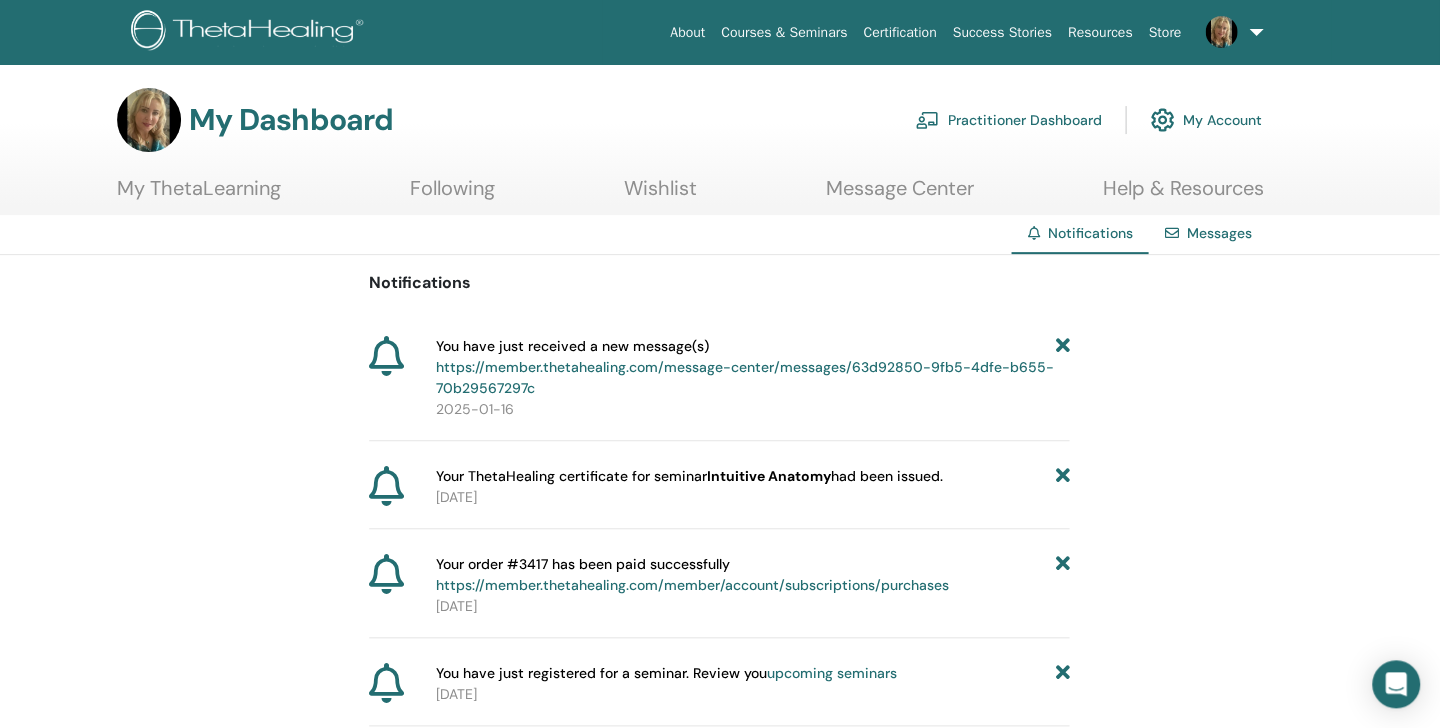 scroll, scrollTop: 0, scrollLeft: 0, axis: both 